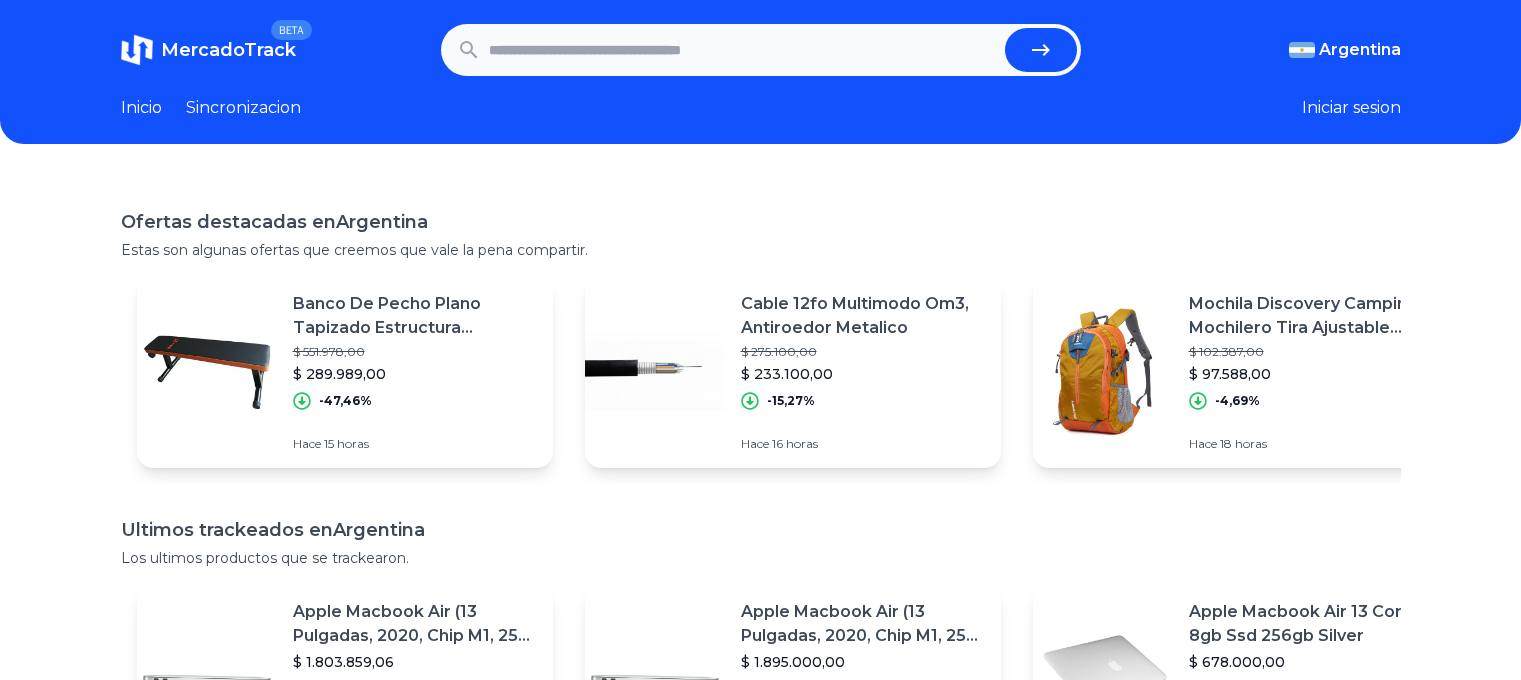 scroll, scrollTop: 0, scrollLeft: 0, axis: both 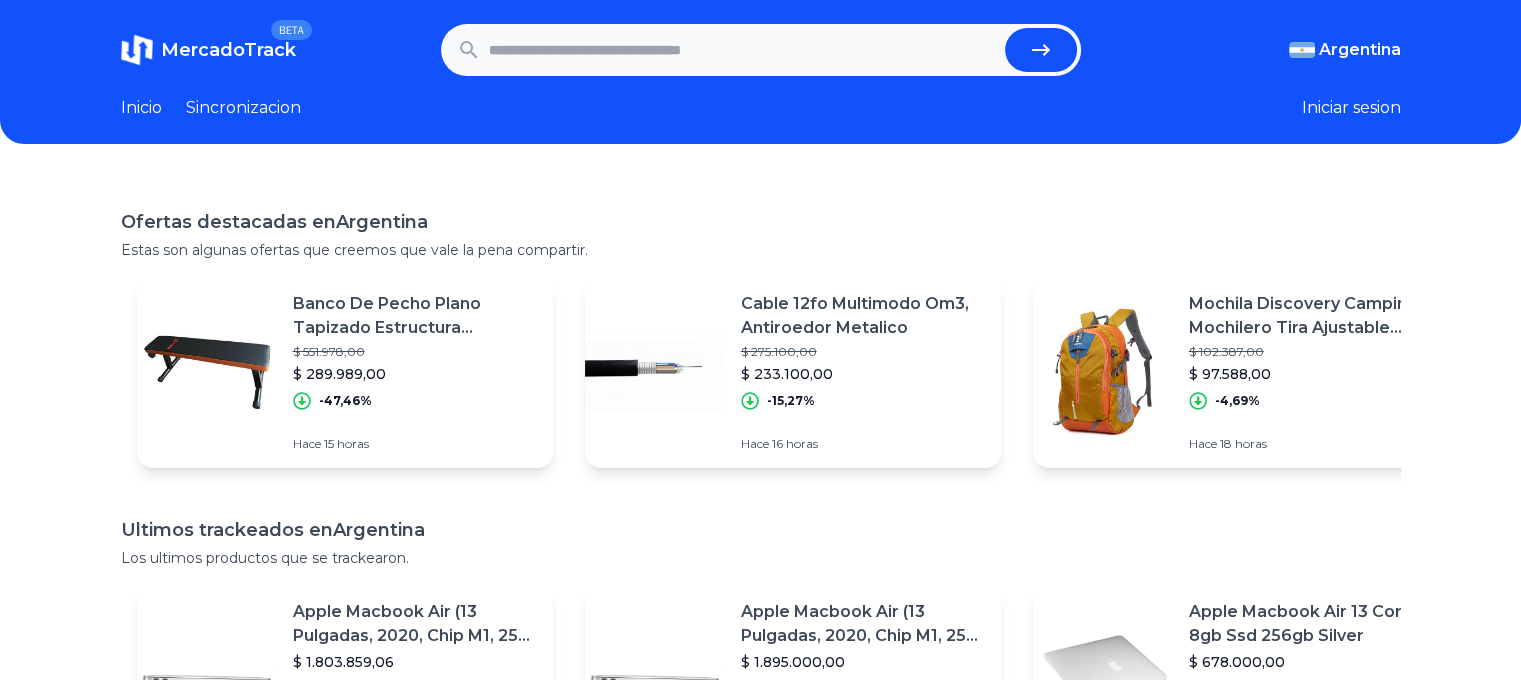 click at bounding box center (743, 50) 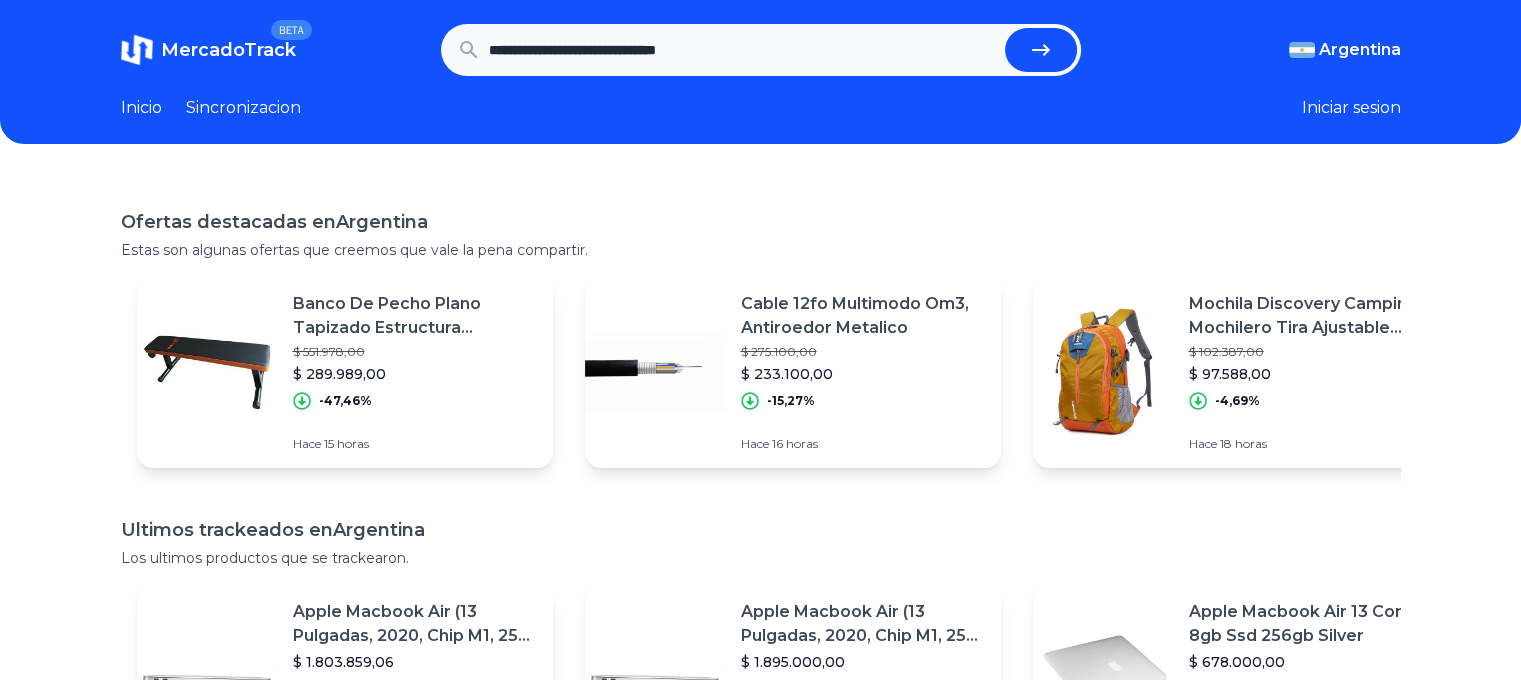 type on "**********" 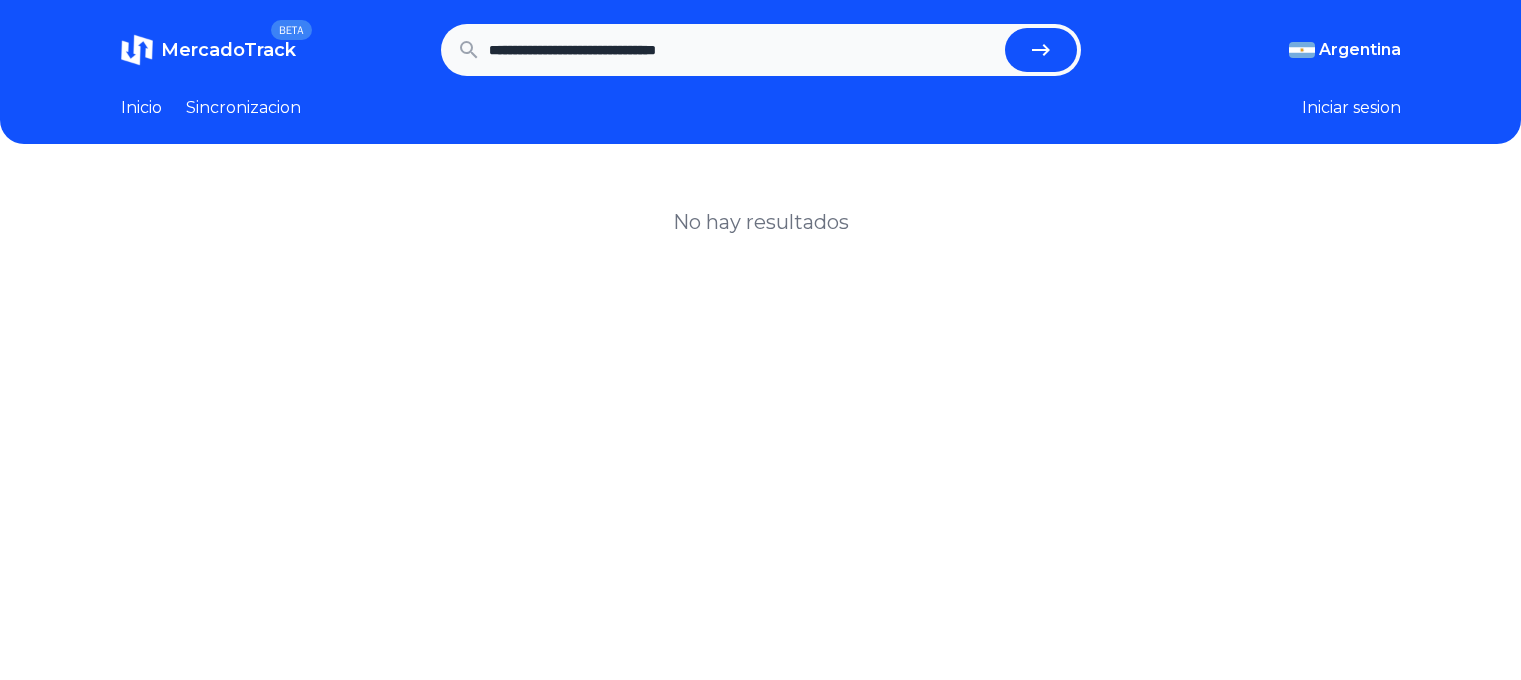 scroll, scrollTop: 0, scrollLeft: 0, axis: both 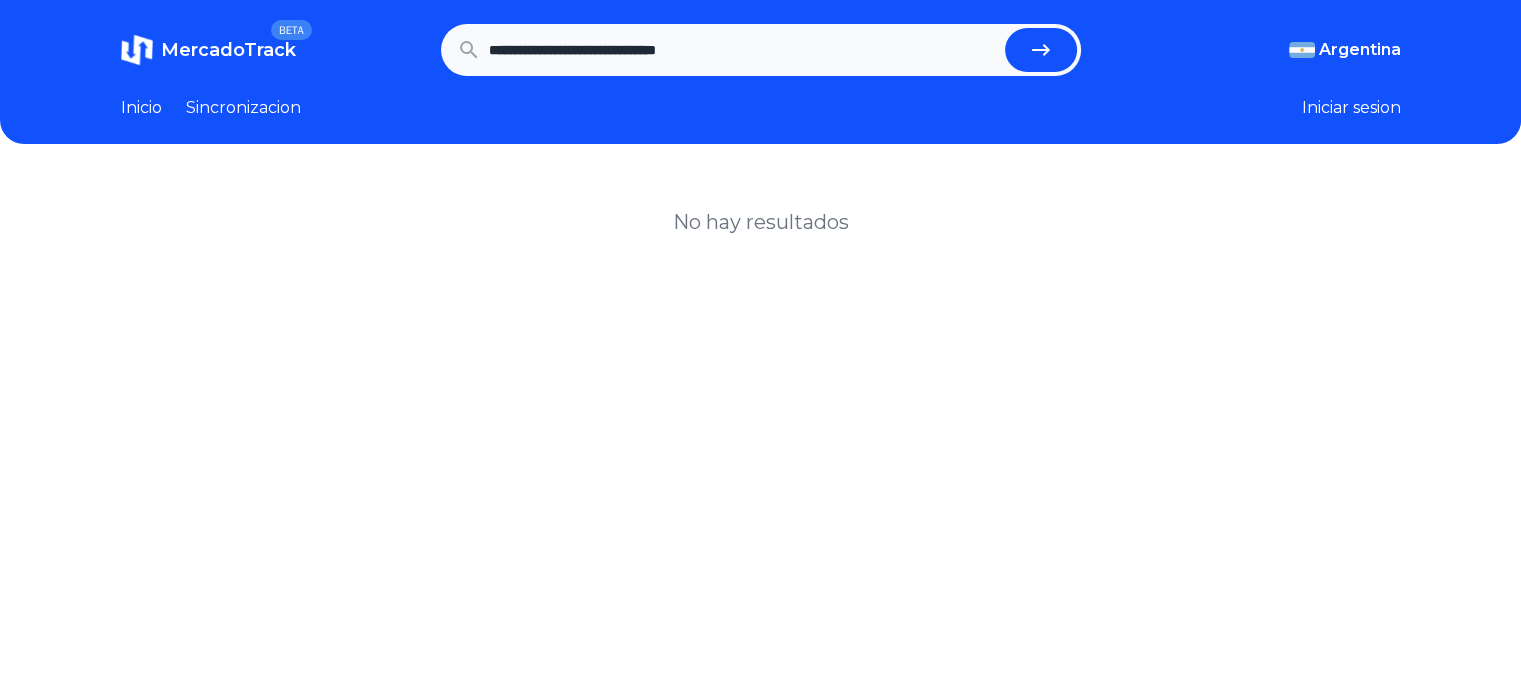 drag, startPoint x: 768, startPoint y: 58, endPoint x: 663, endPoint y: 49, distance: 105.38501 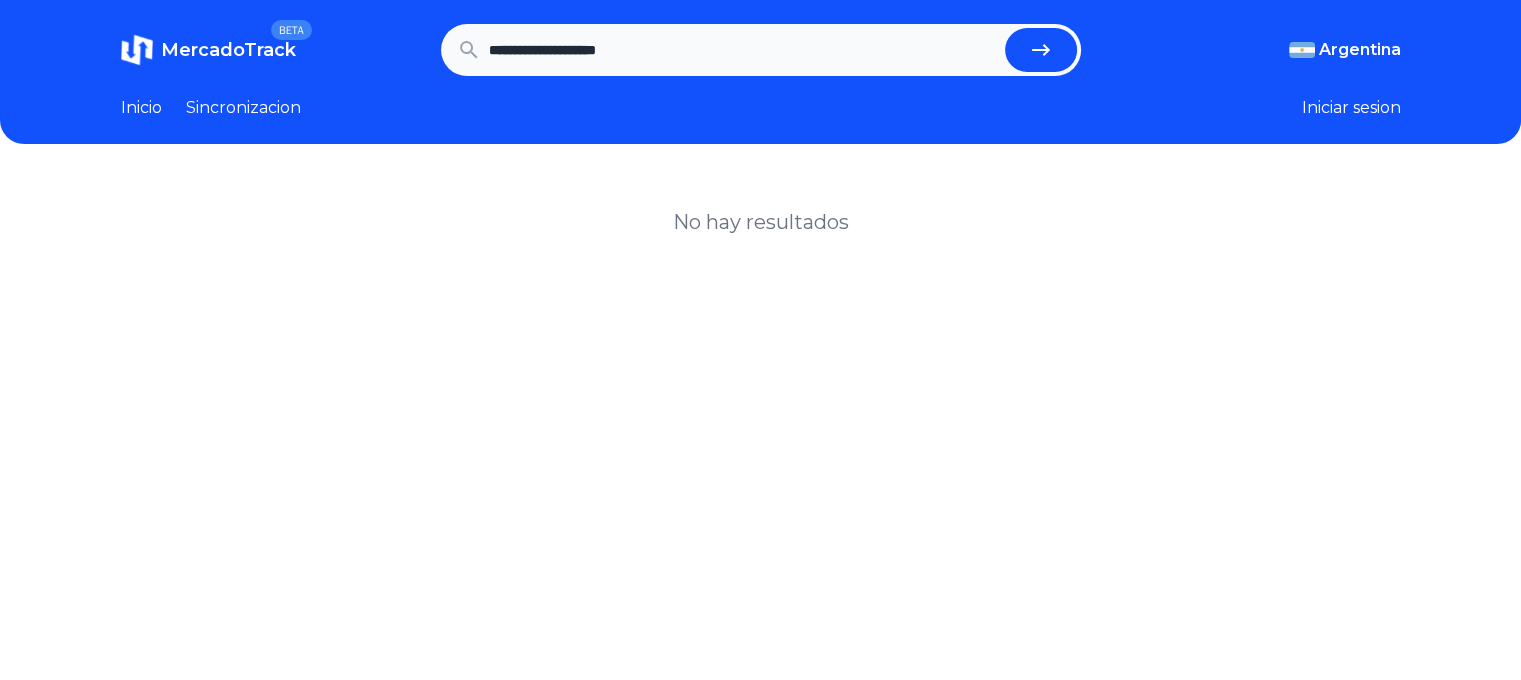 type on "**********" 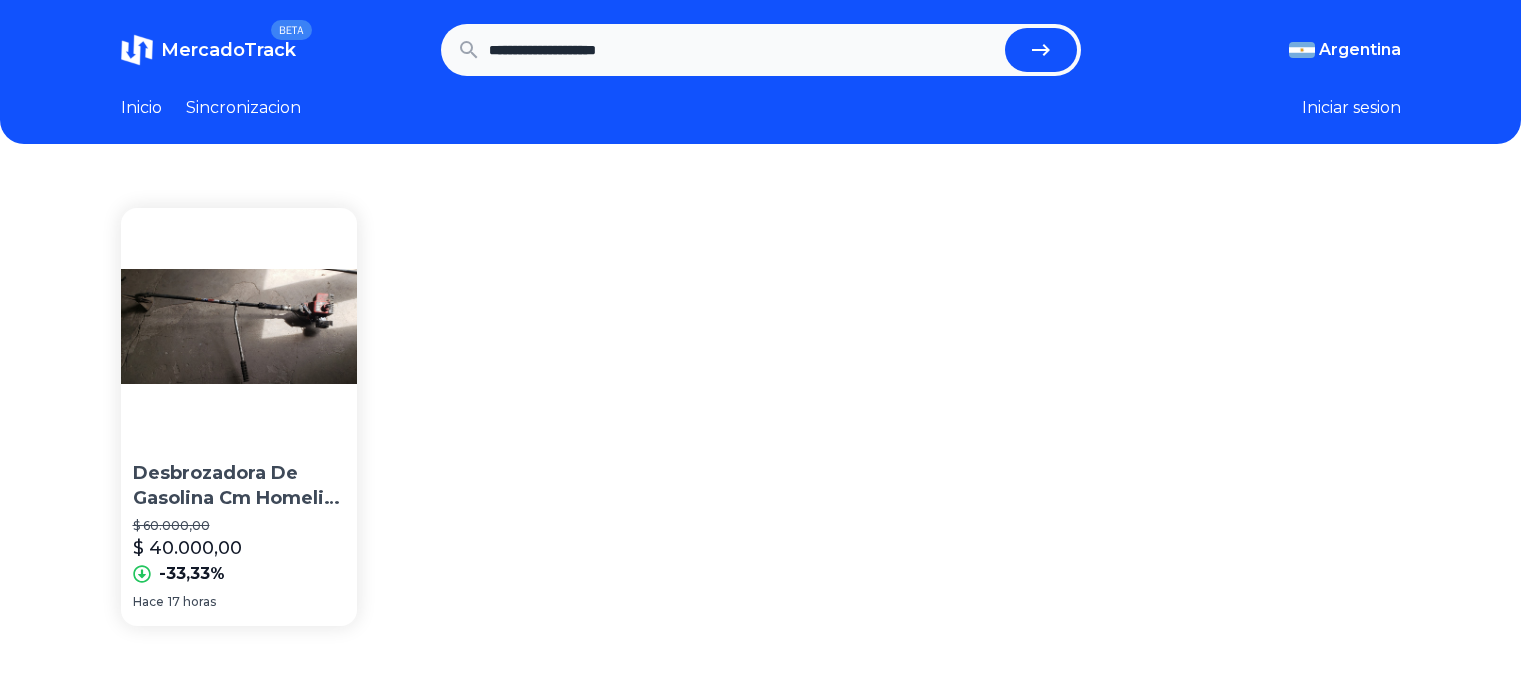 scroll, scrollTop: 0, scrollLeft: 0, axis: both 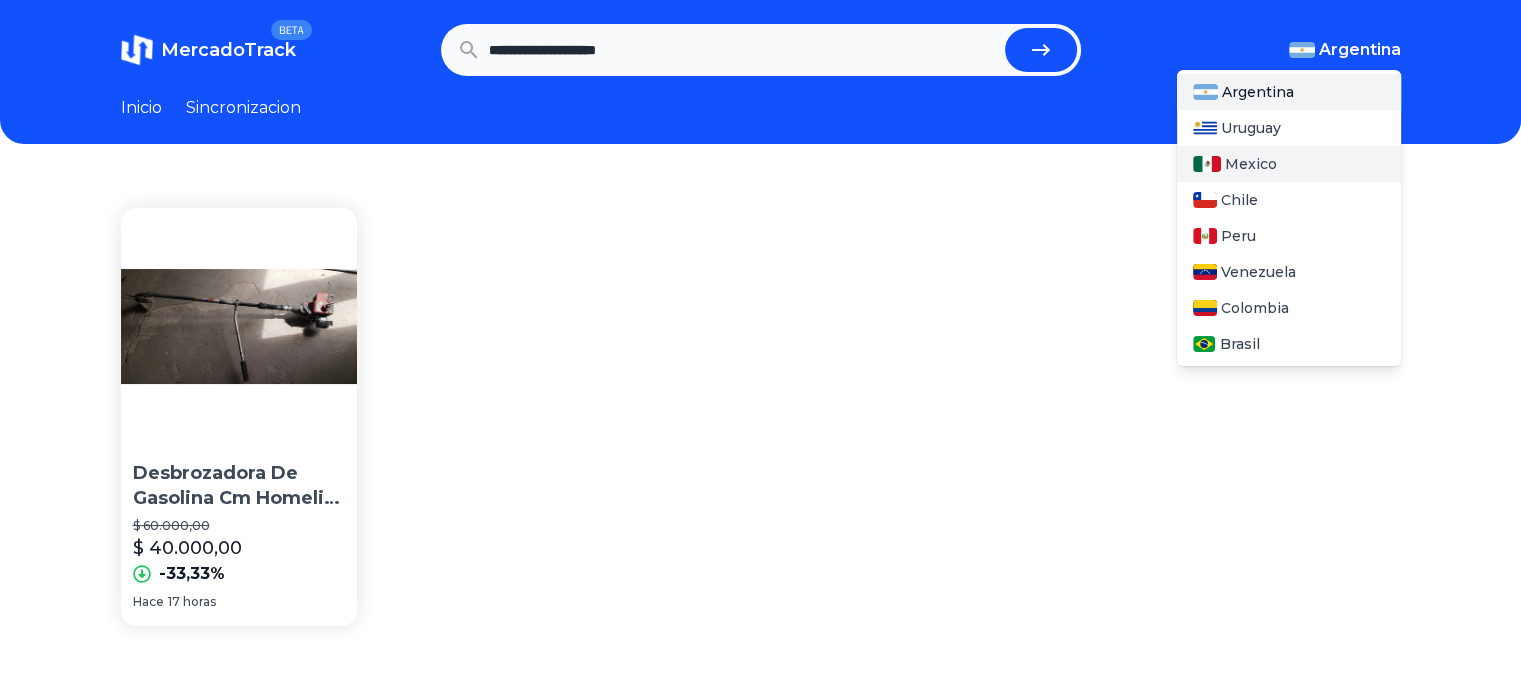 click on "Mexico" at bounding box center [1251, 164] 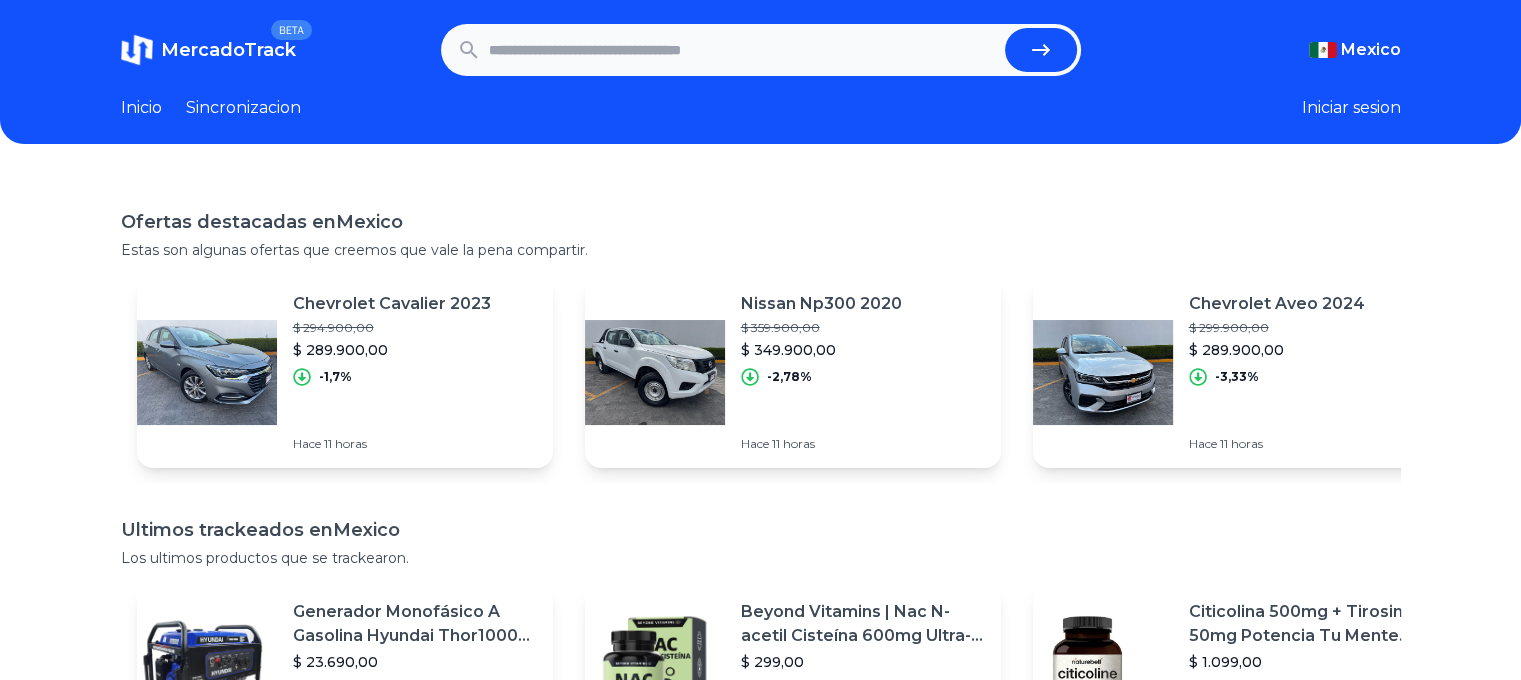 click at bounding box center (743, 50) 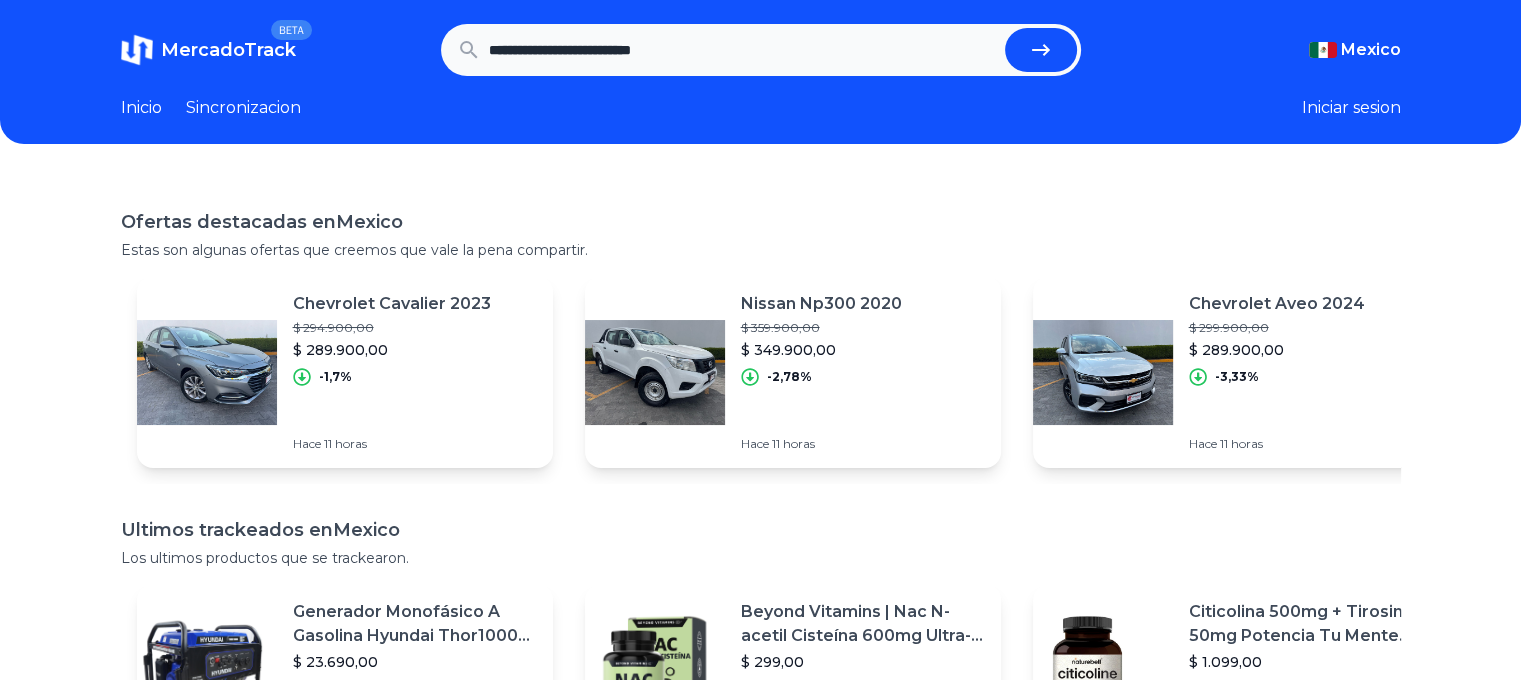 type on "**********" 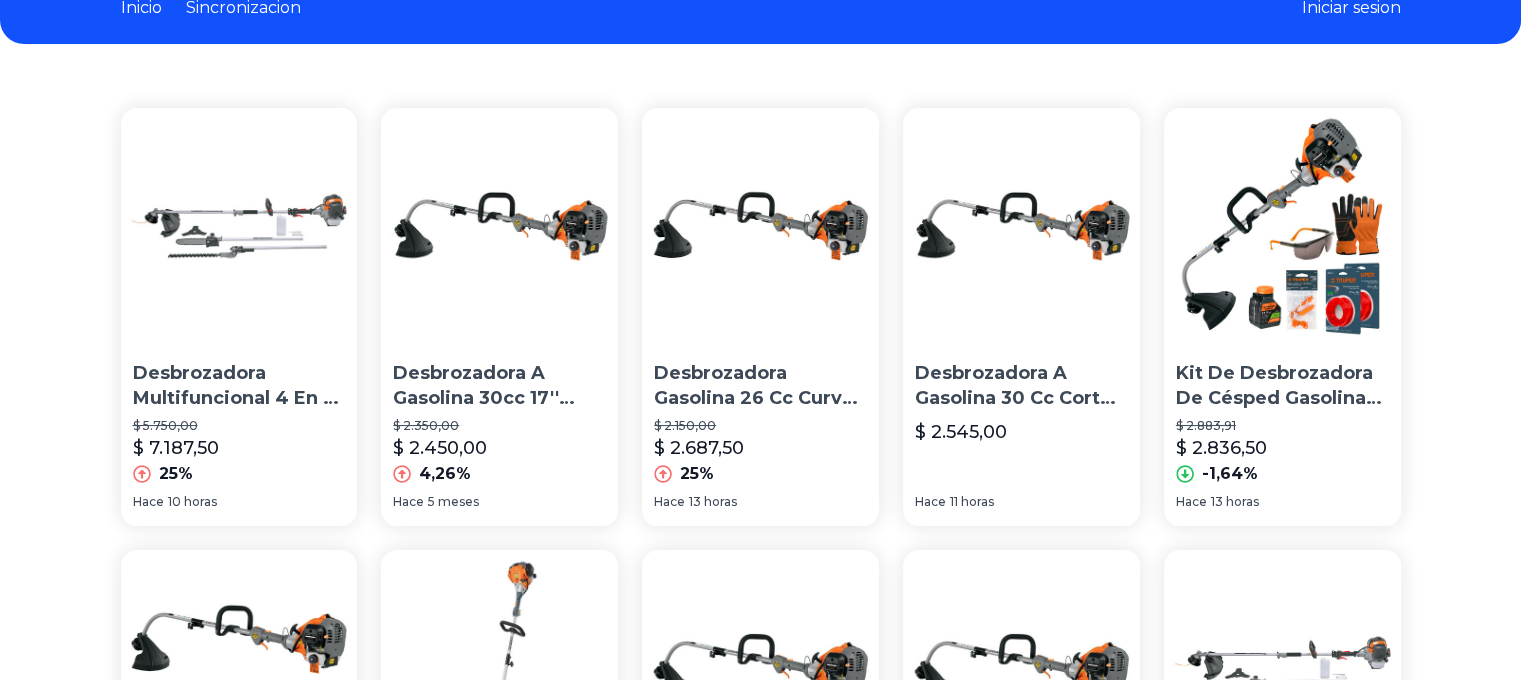 scroll, scrollTop: 0, scrollLeft: 0, axis: both 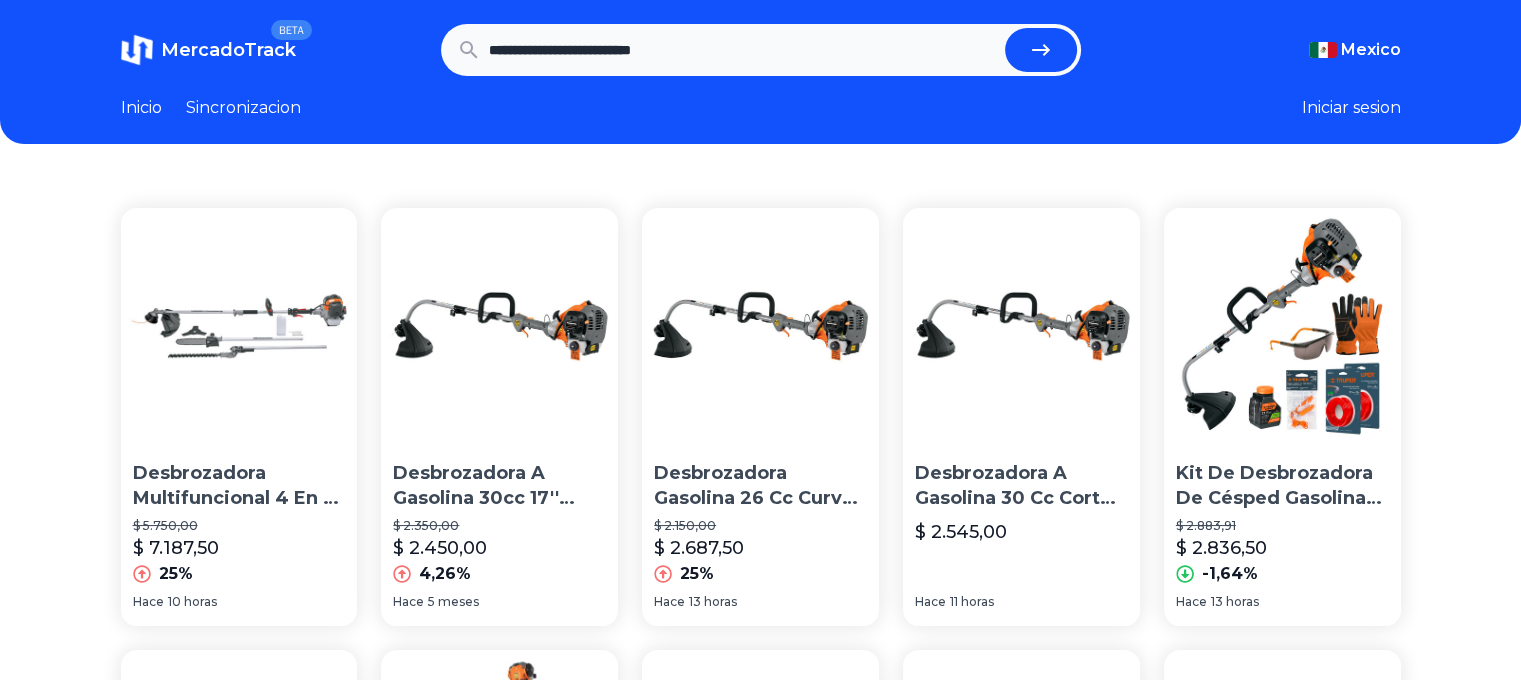 click on "**********" at bounding box center [743, 50] 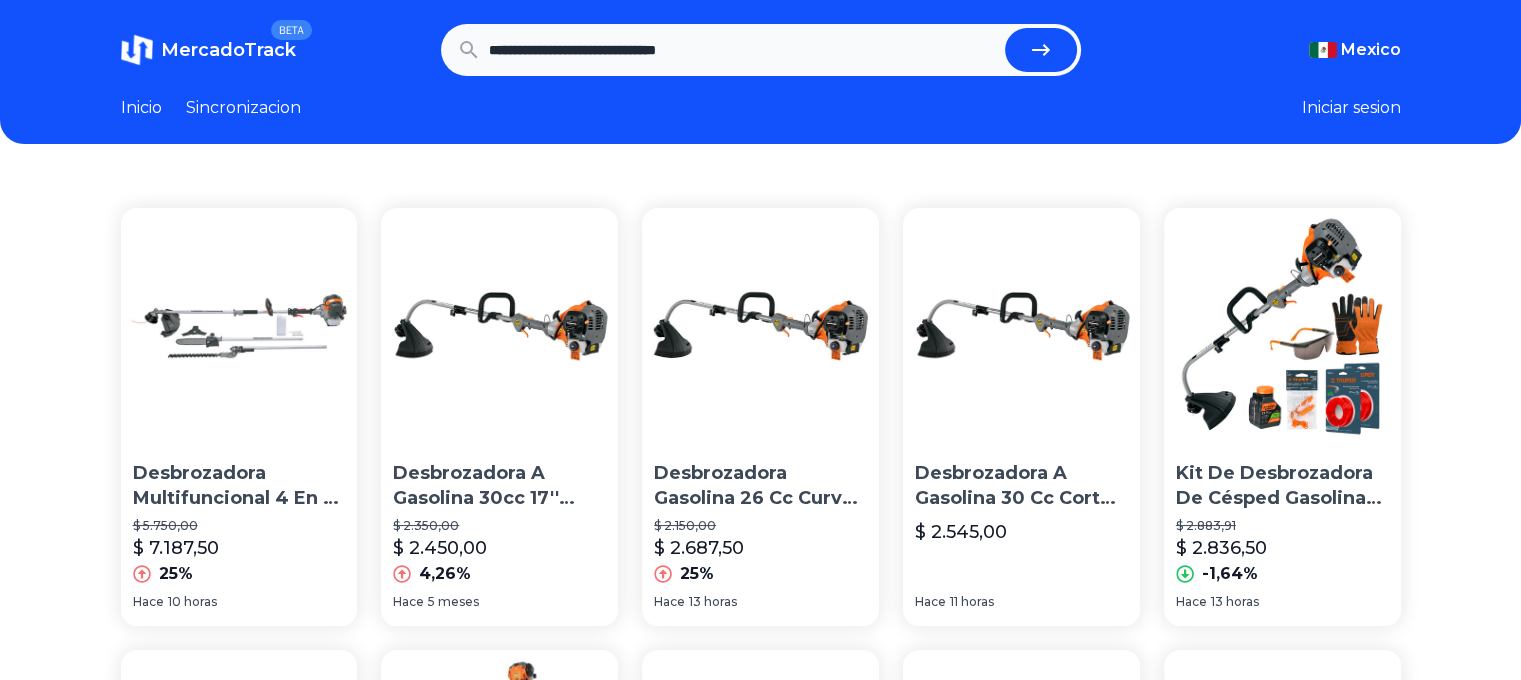 type on "**********" 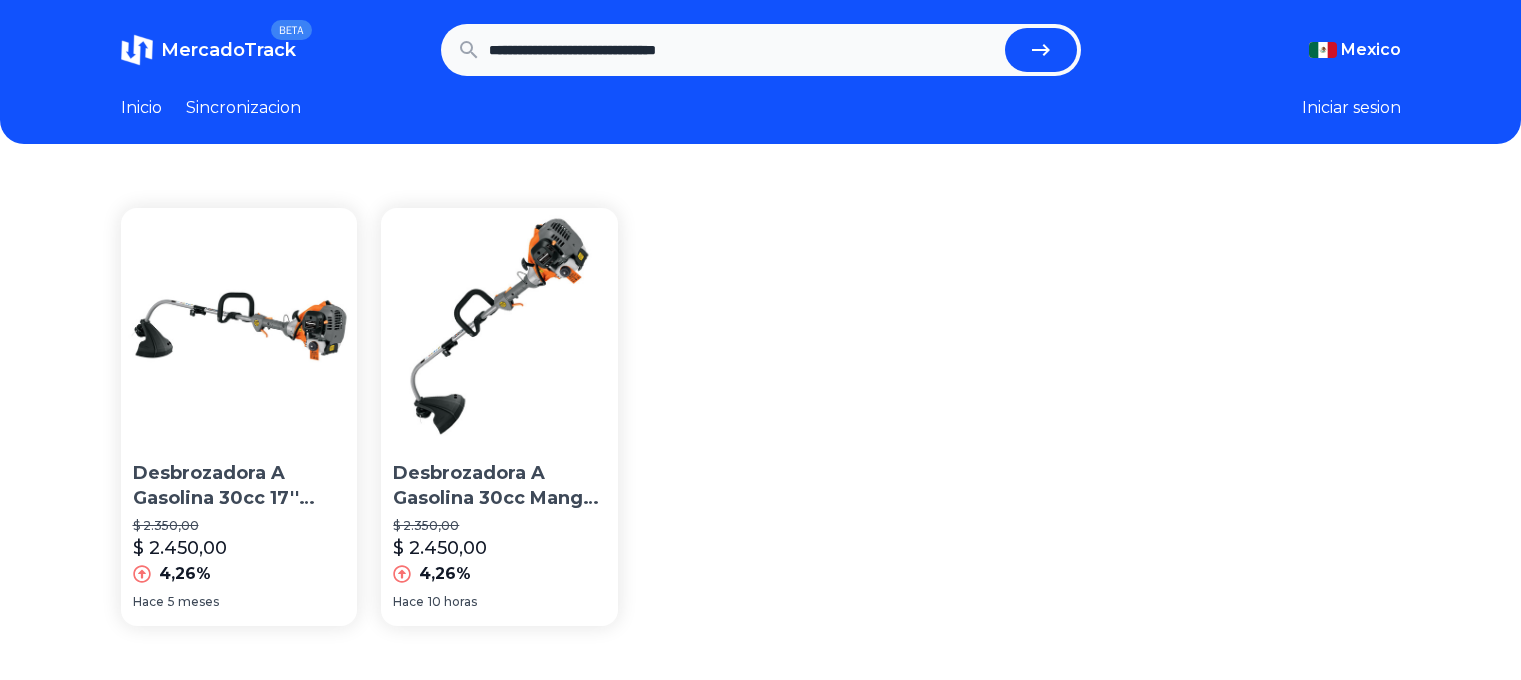 scroll, scrollTop: 0, scrollLeft: 0, axis: both 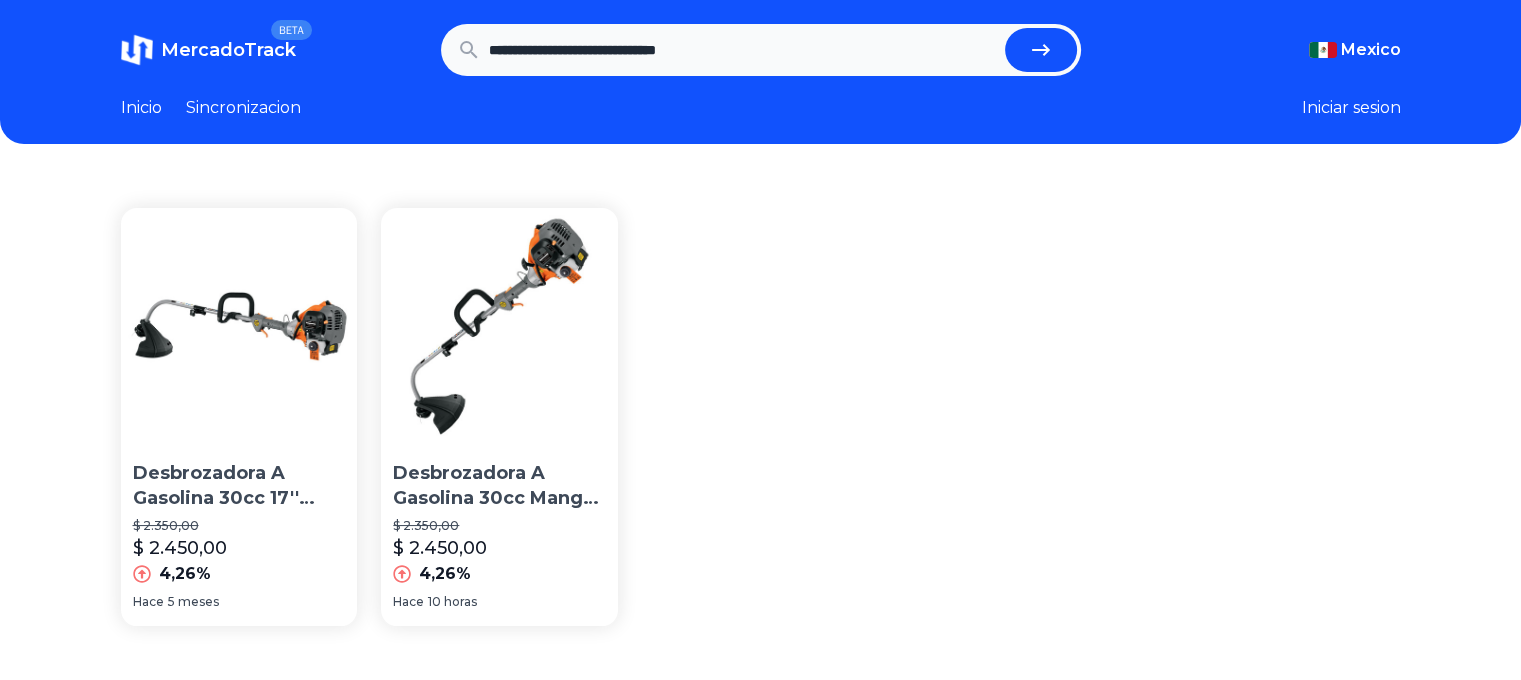 click at bounding box center [239, 326] 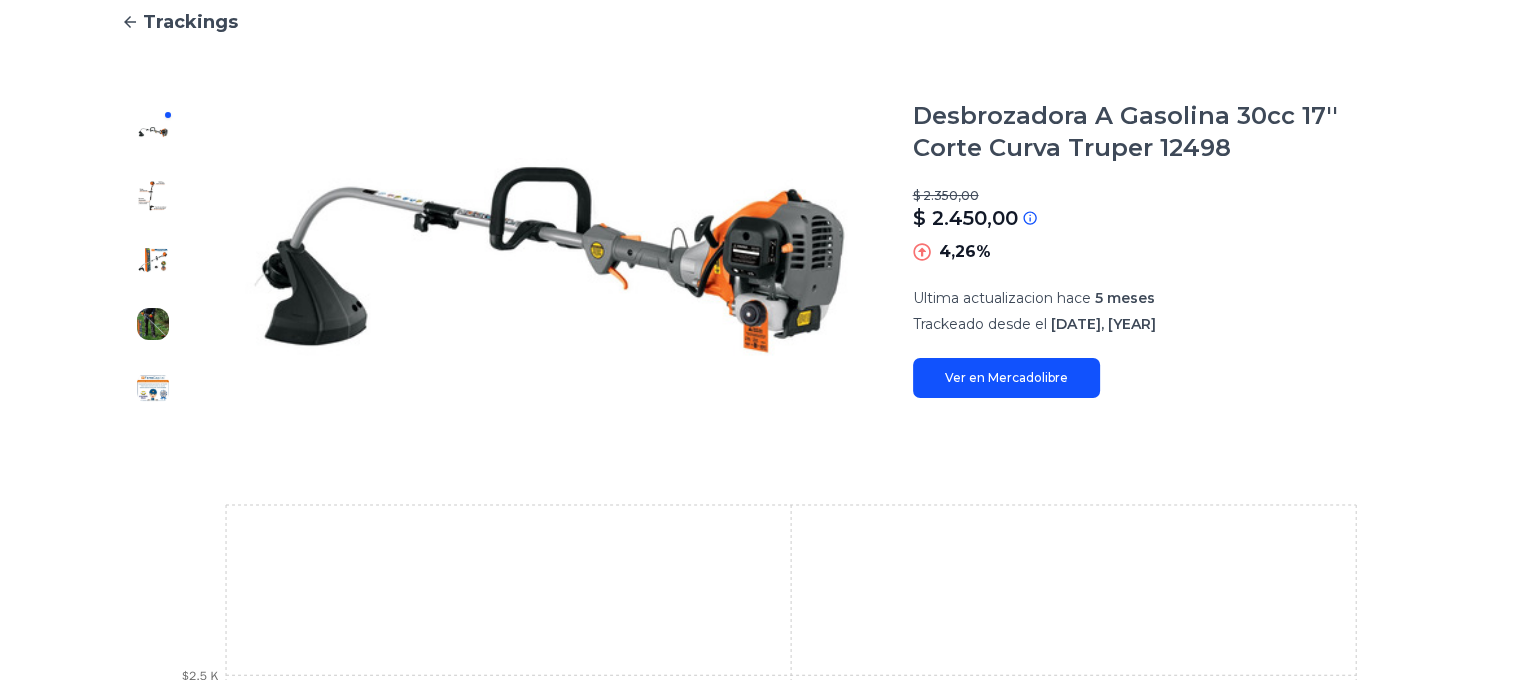 scroll, scrollTop: 400, scrollLeft: 0, axis: vertical 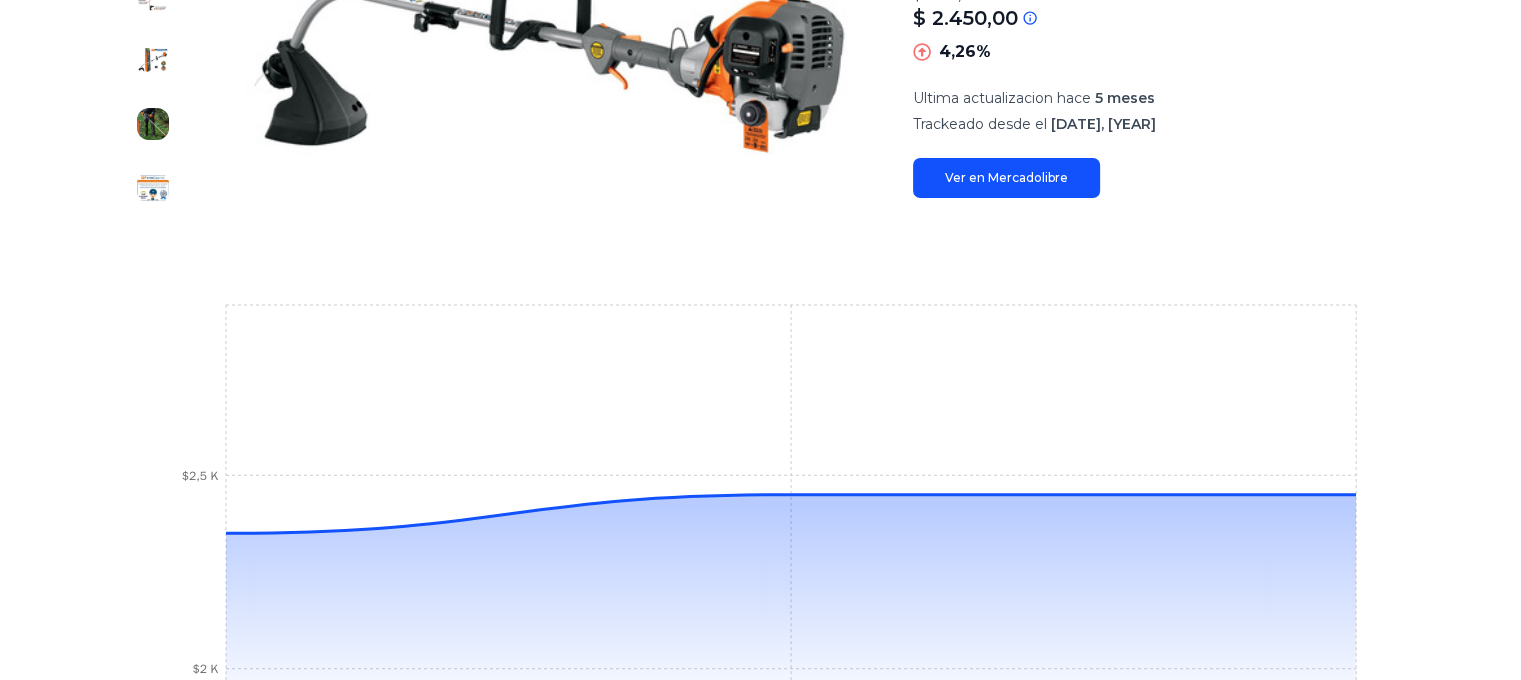 click on "Ver en Mercadolibre" at bounding box center (1006, 178) 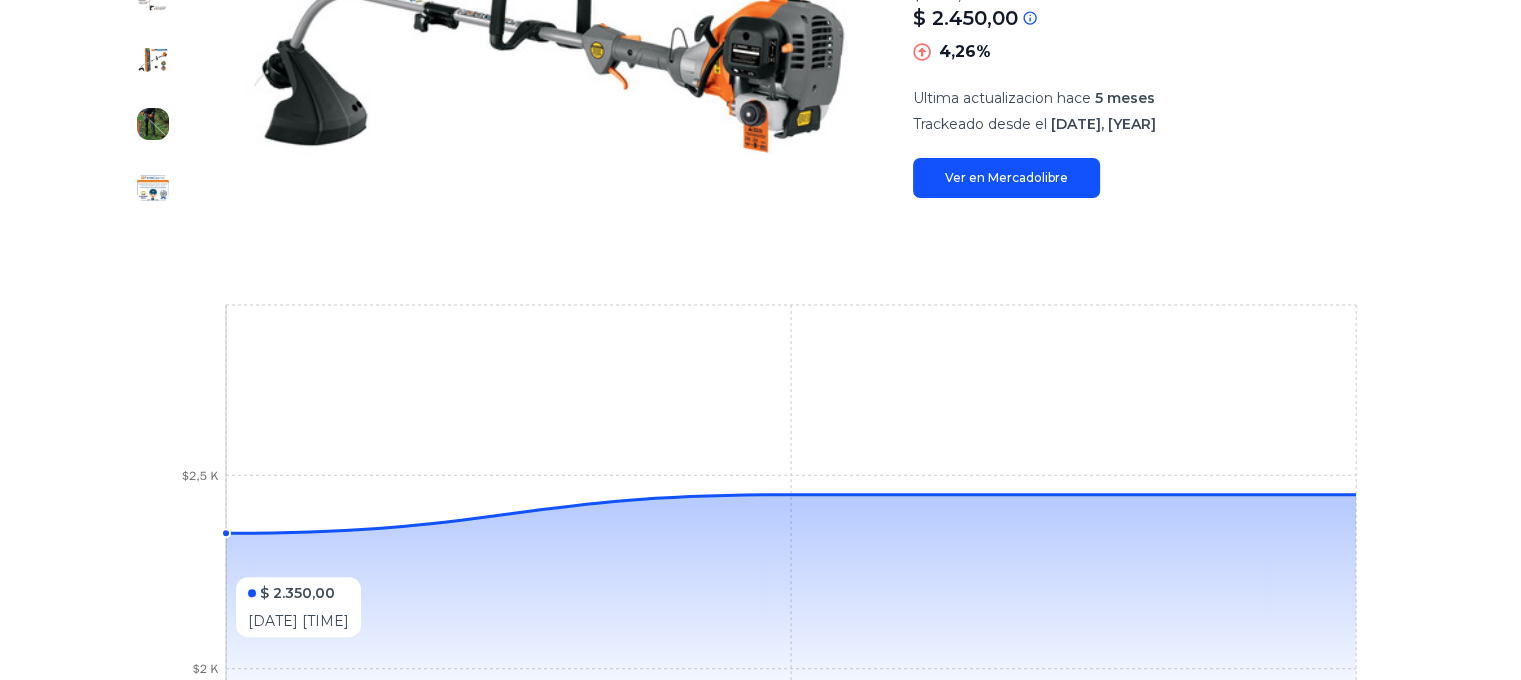 scroll, scrollTop: 700, scrollLeft: 0, axis: vertical 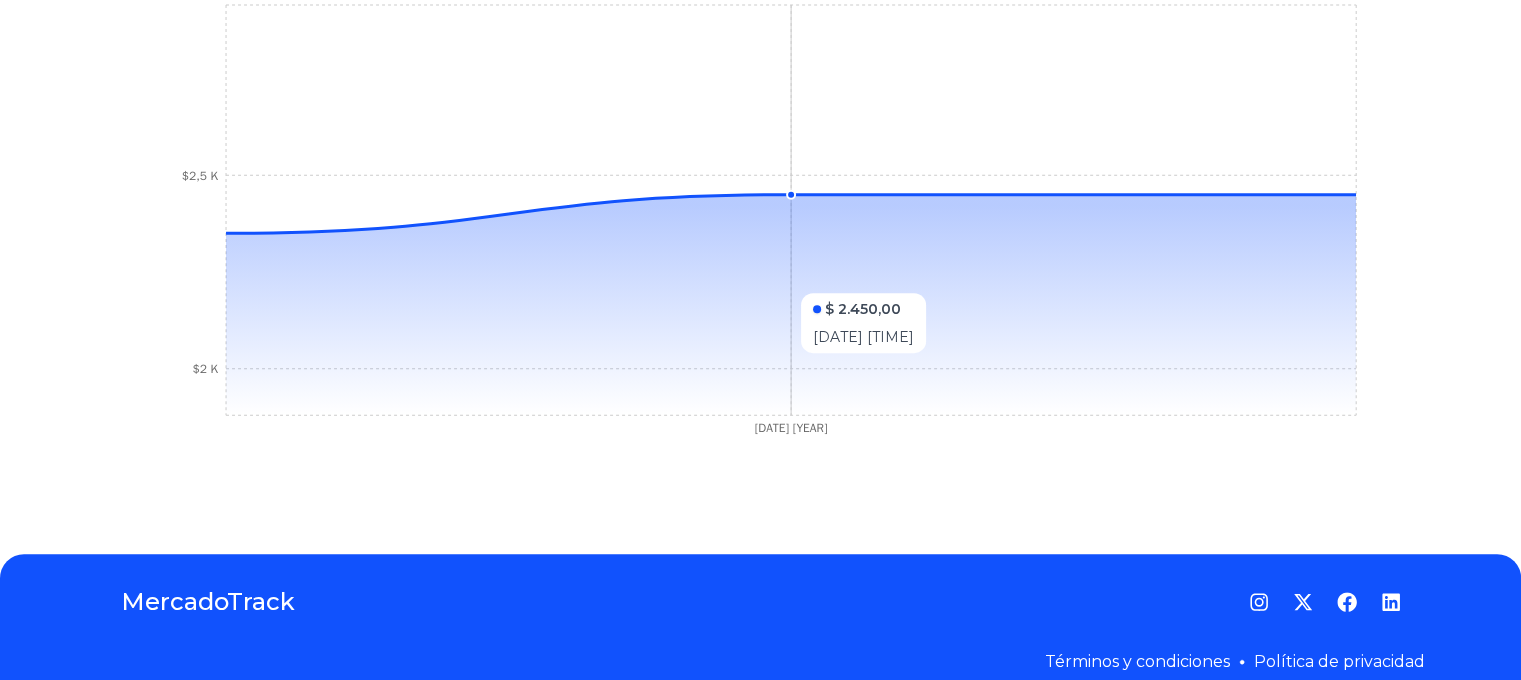 drag, startPoint x: 799, startPoint y: 272, endPoint x: 720, endPoint y: 254, distance: 81.02469 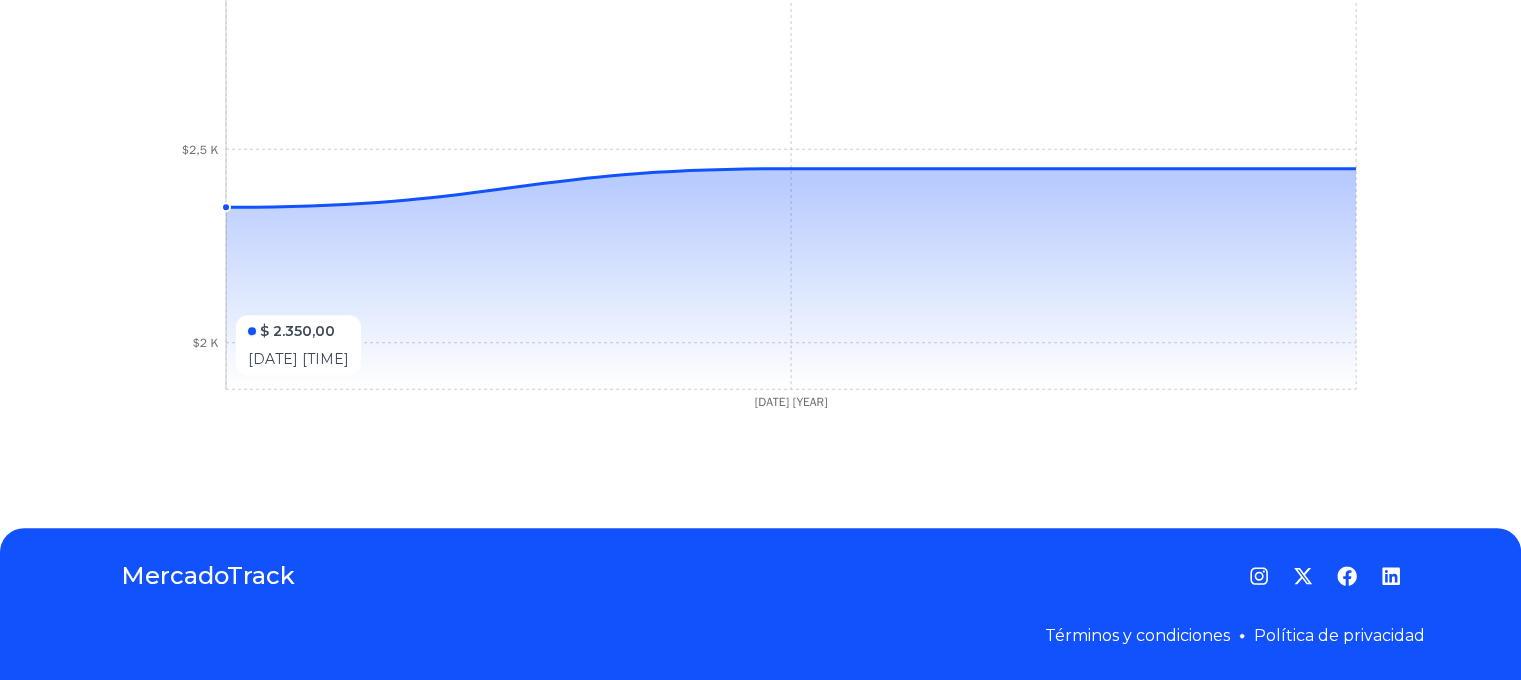 scroll, scrollTop: 226, scrollLeft: 0, axis: vertical 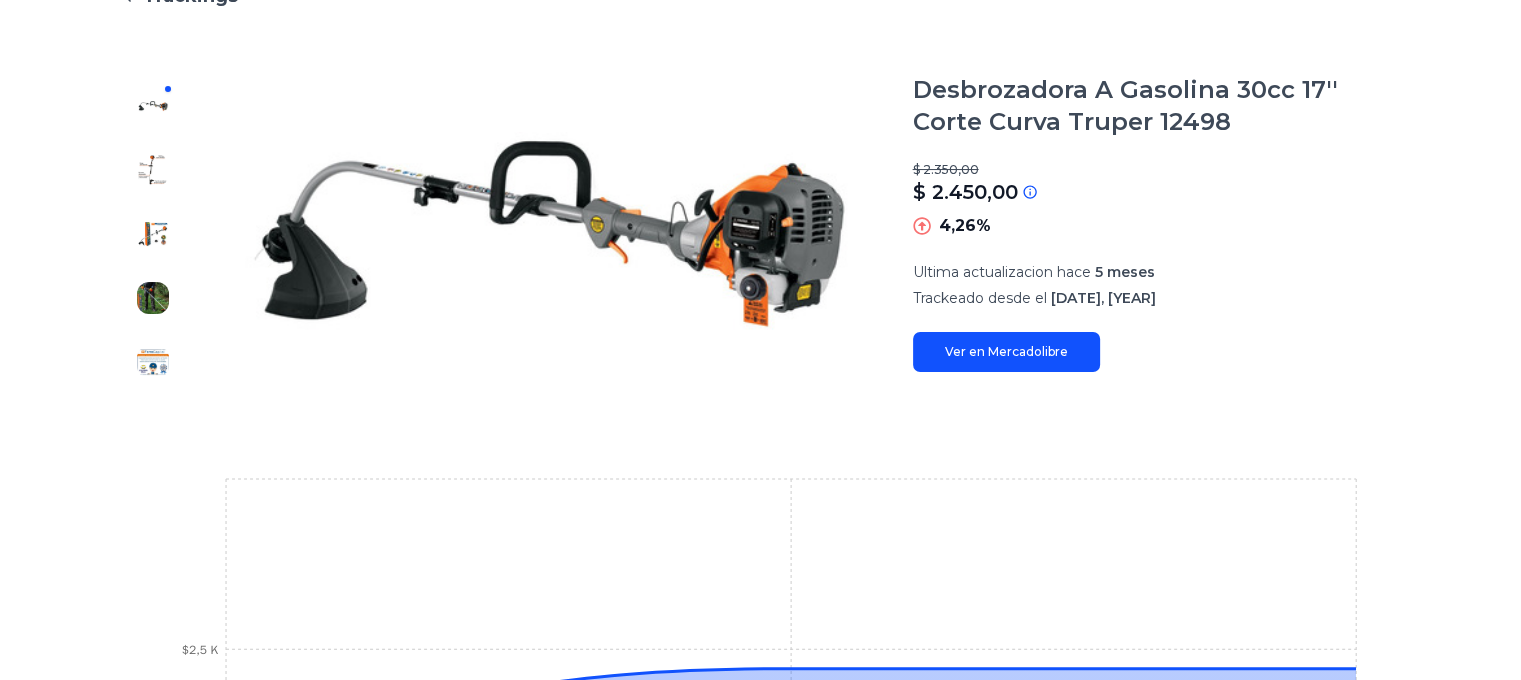 click at bounding box center (153, 362) 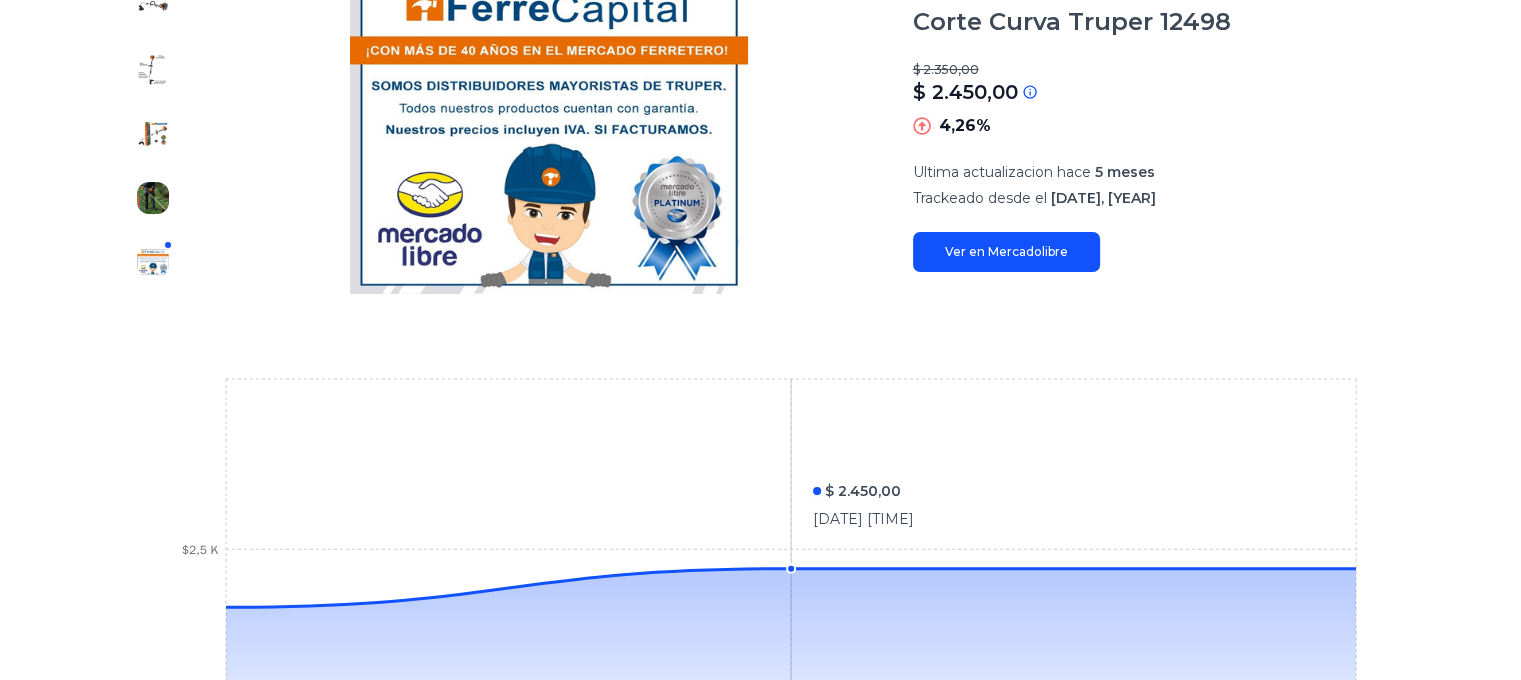 scroll, scrollTop: 426, scrollLeft: 0, axis: vertical 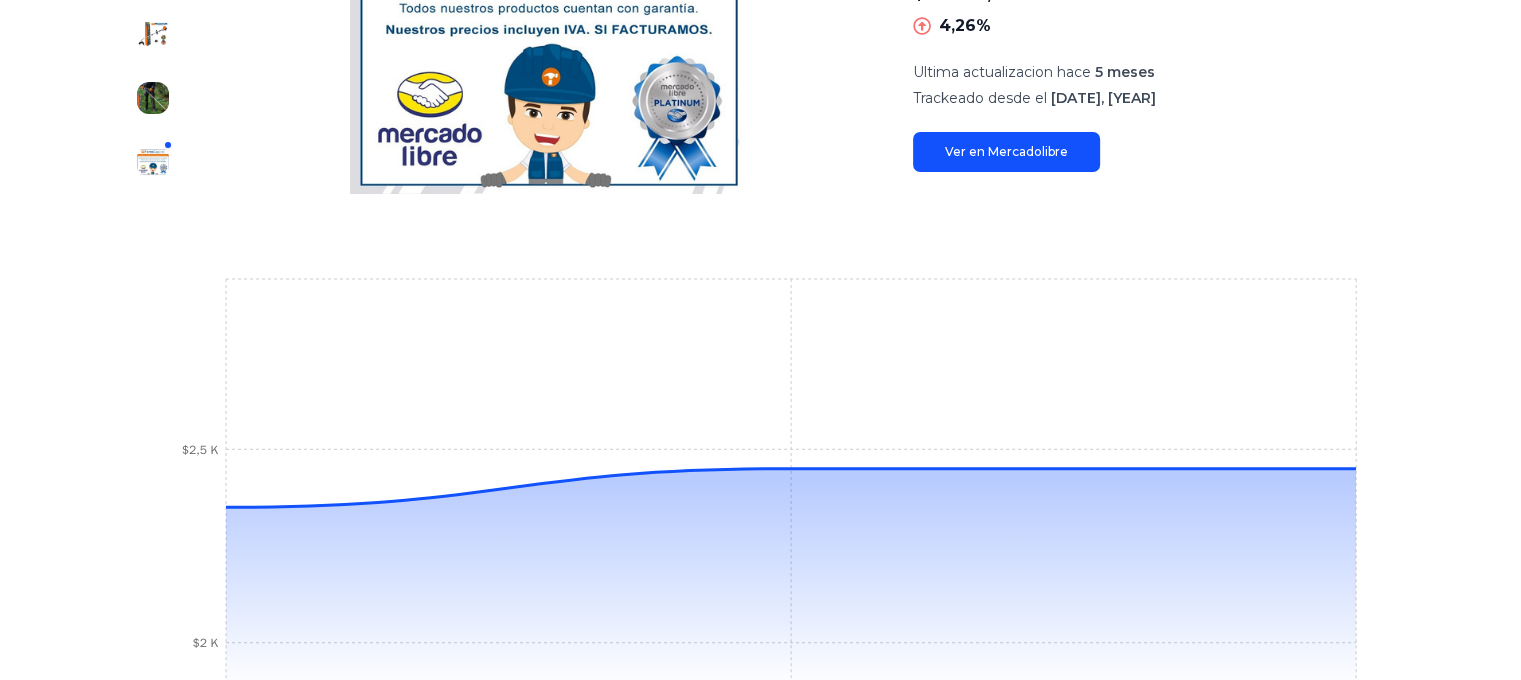 type on "**********" 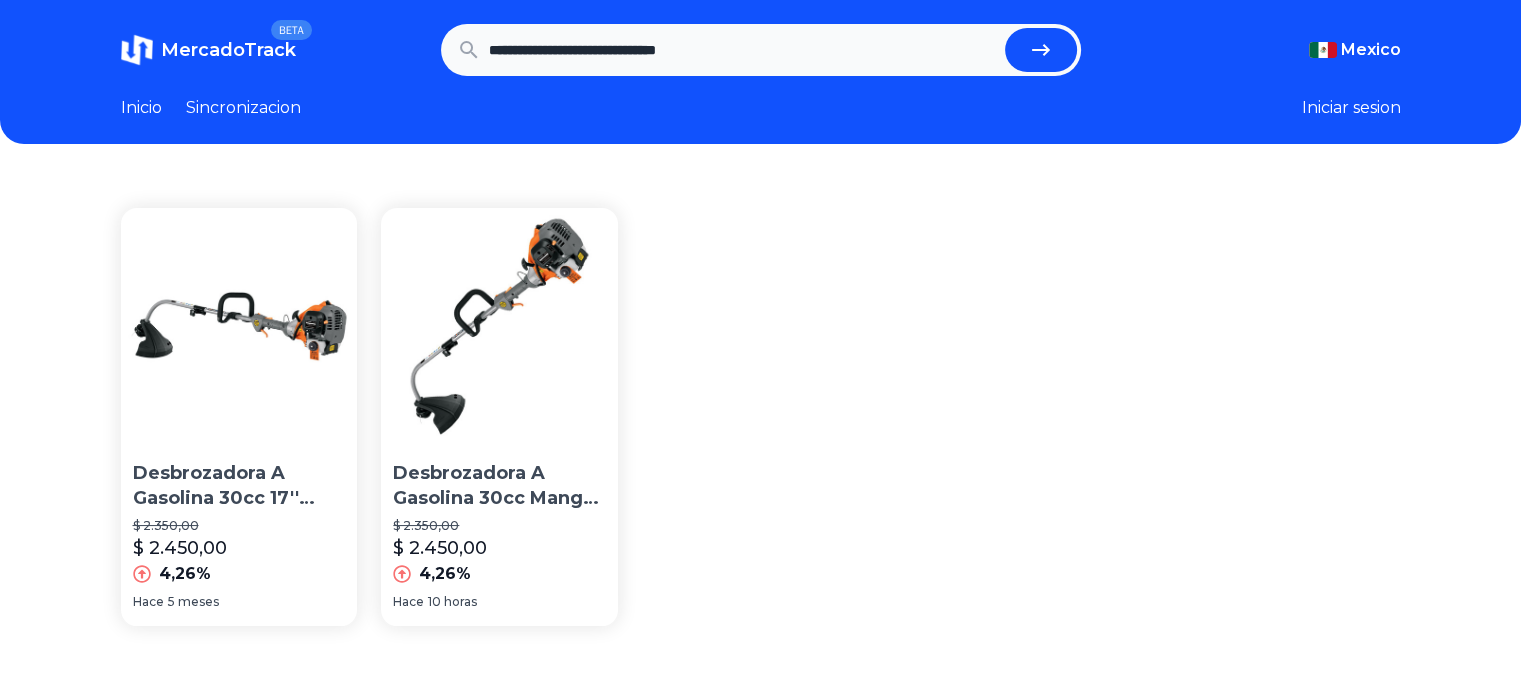 click at bounding box center [499, 326] 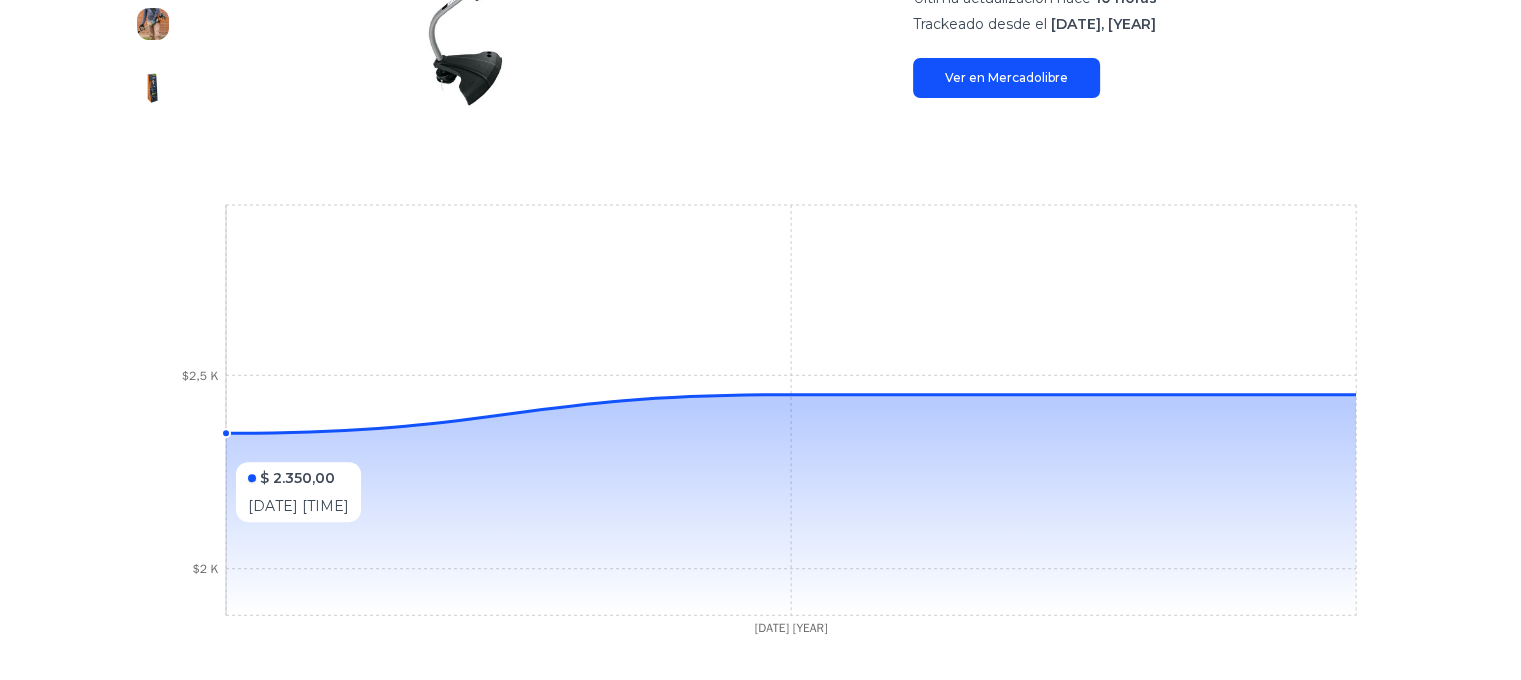 scroll, scrollTop: 200, scrollLeft: 0, axis: vertical 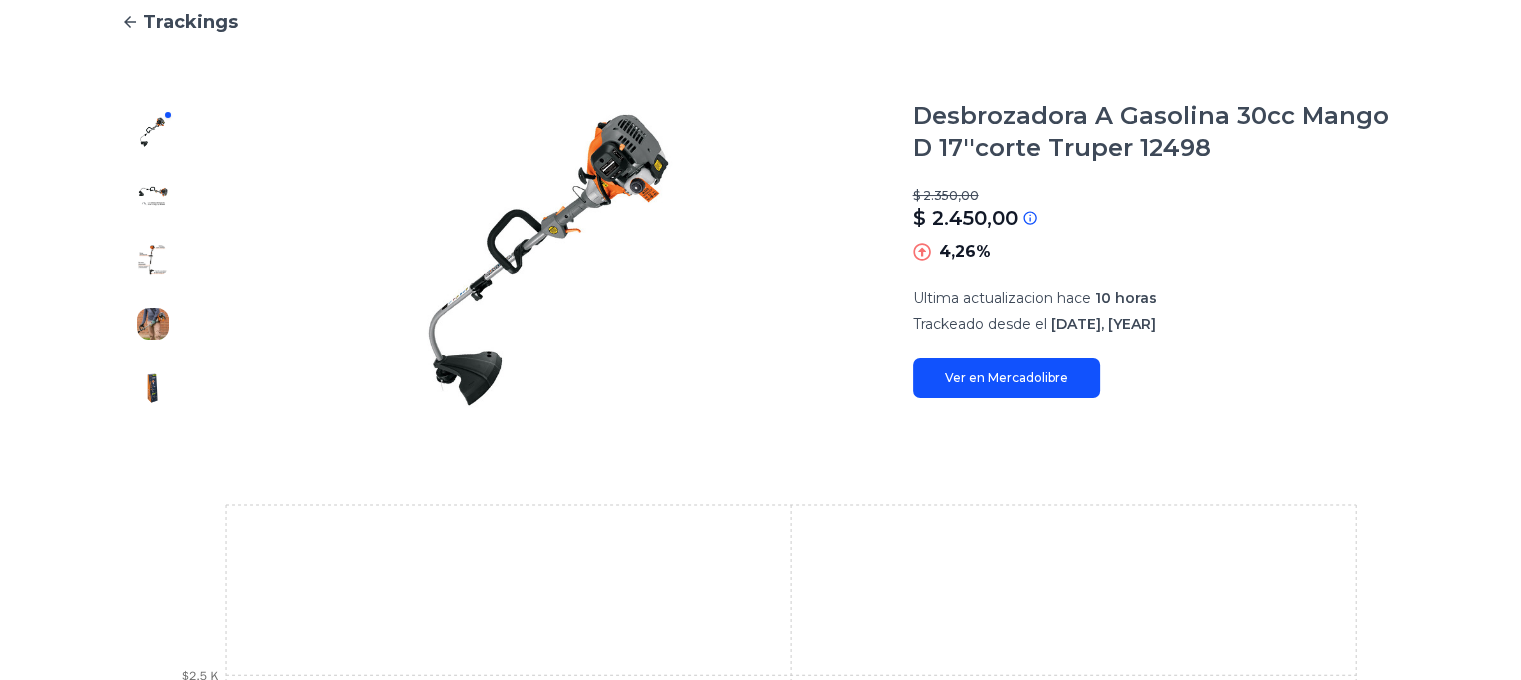 click at bounding box center [153, 388] 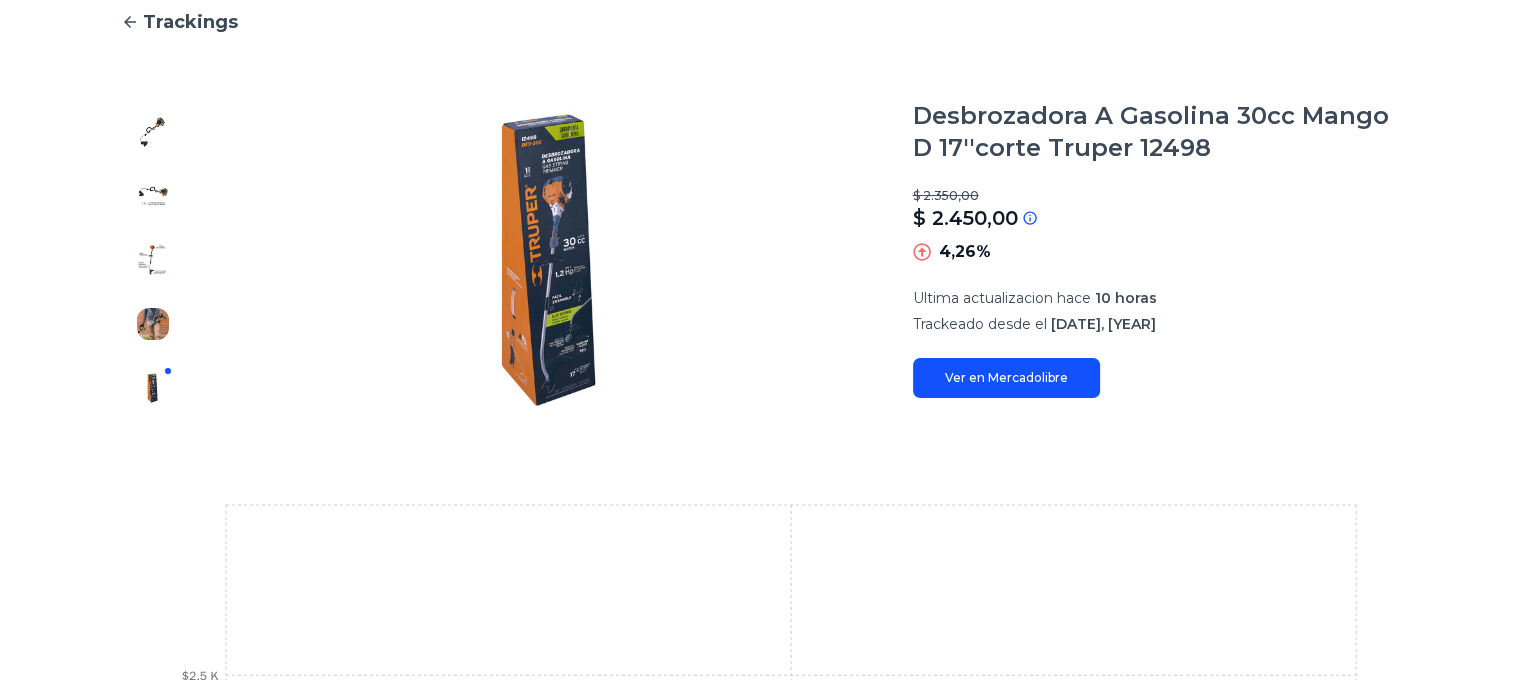 click at bounding box center (153, 324) 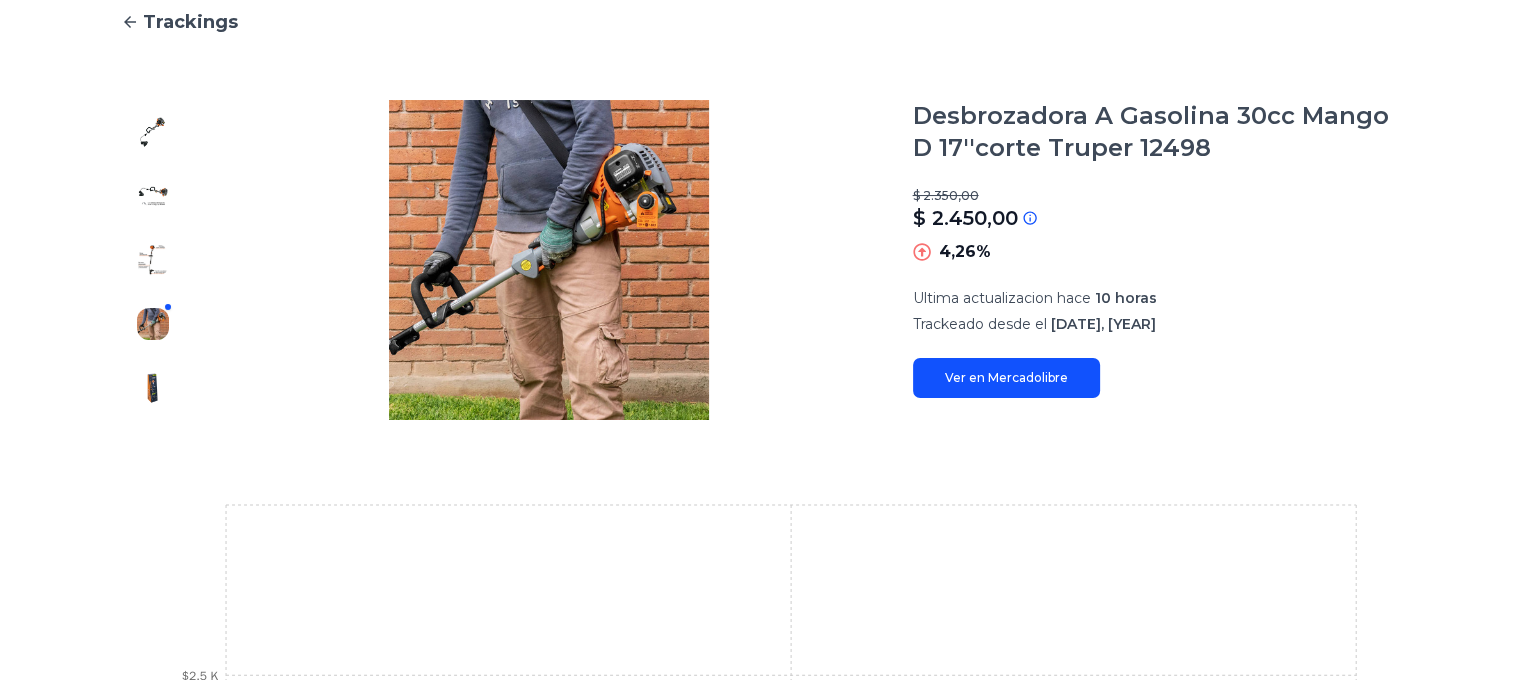 click at bounding box center (153, 260) 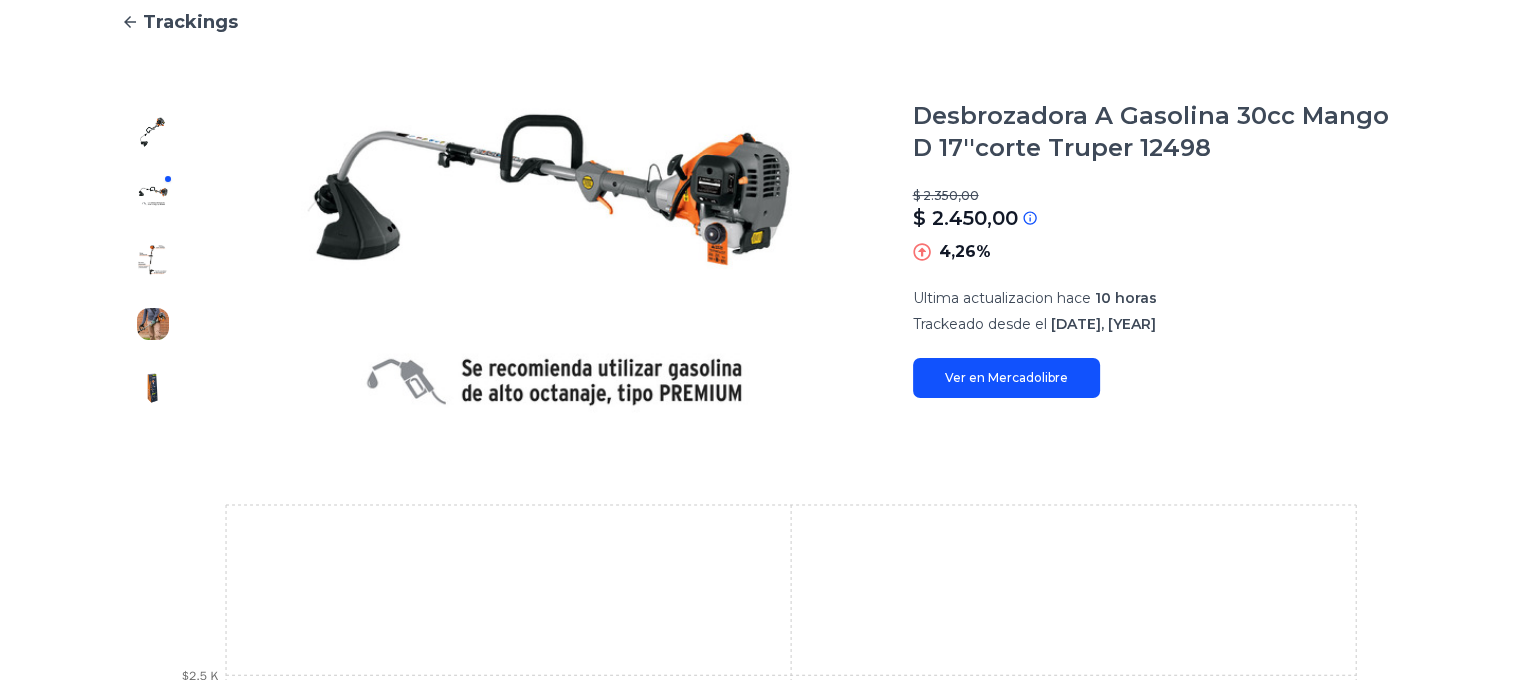 click at bounding box center (153, 260) 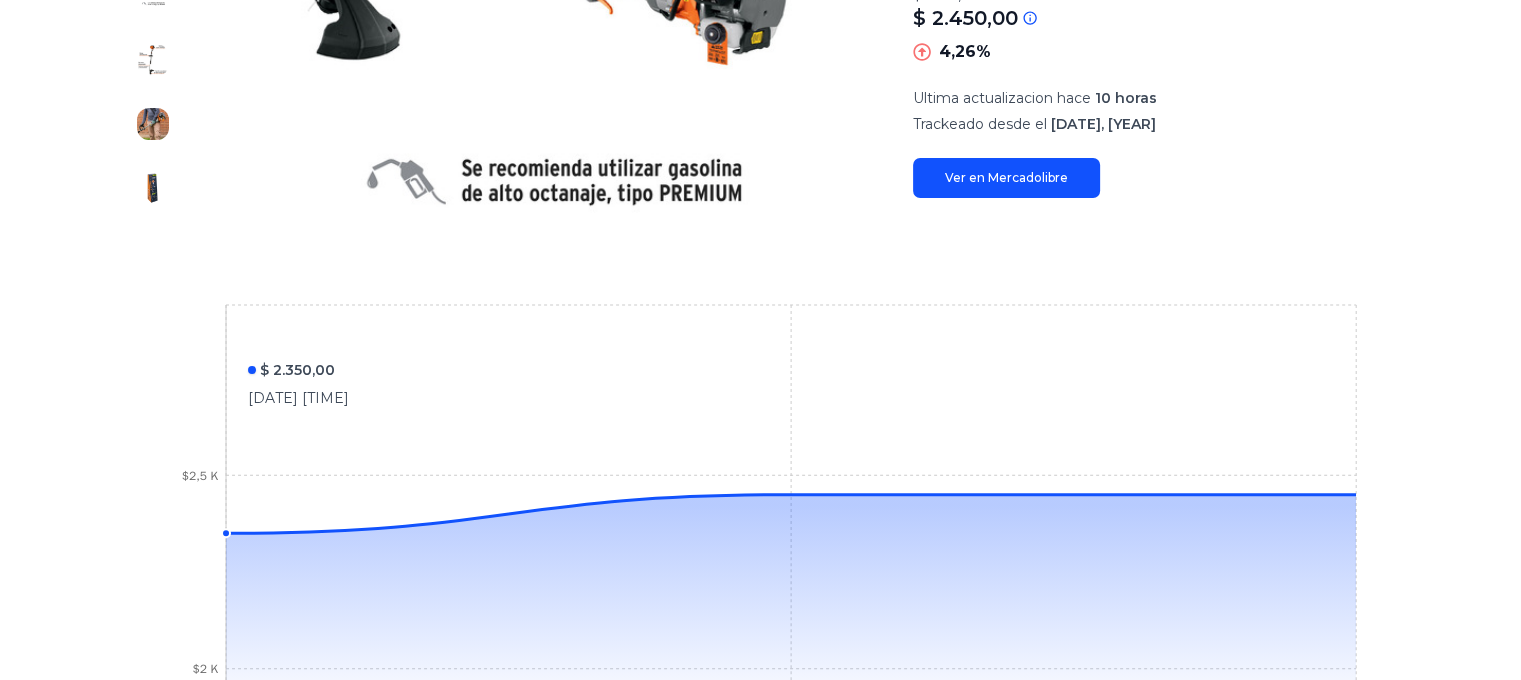 scroll, scrollTop: 726, scrollLeft: 0, axis: vertical 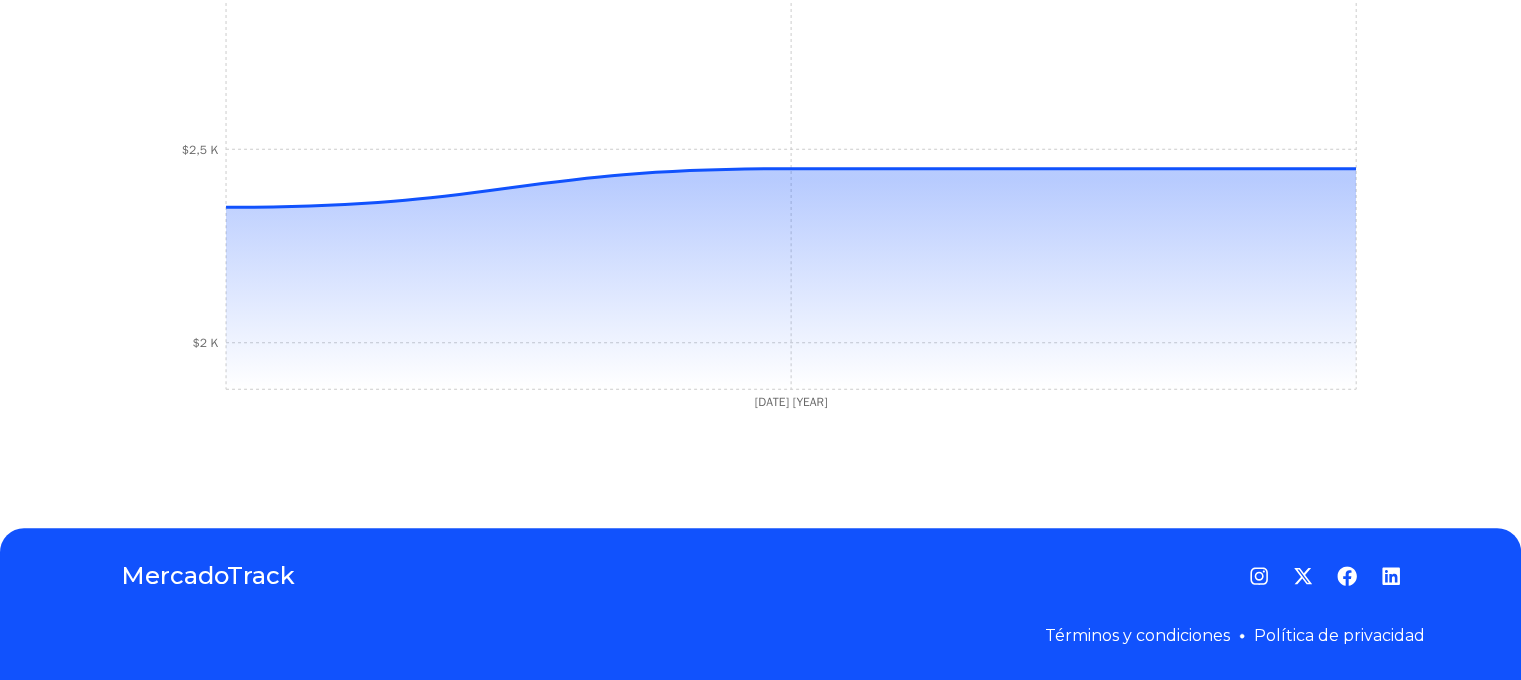 type on "**********" 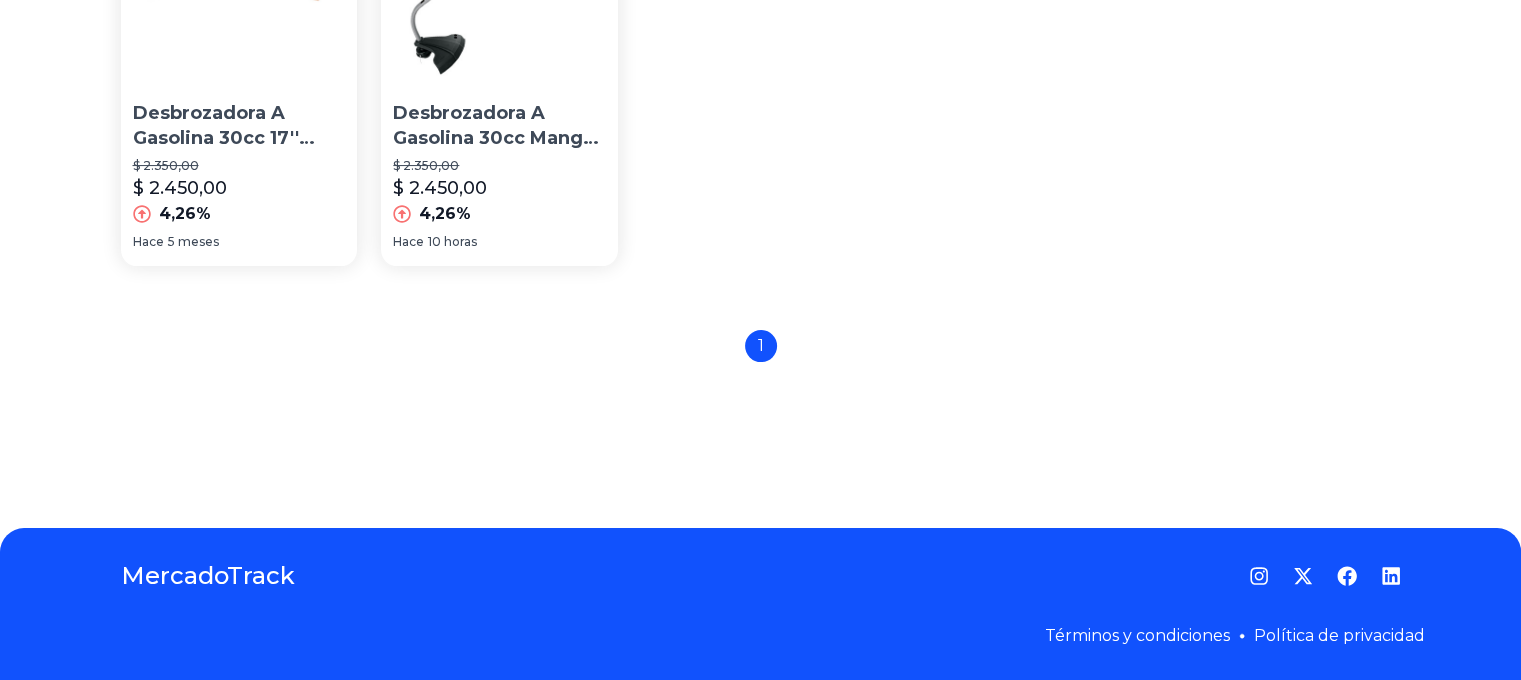 scroll, scrollTop: 0, scrollLeft: 0, axis: both 